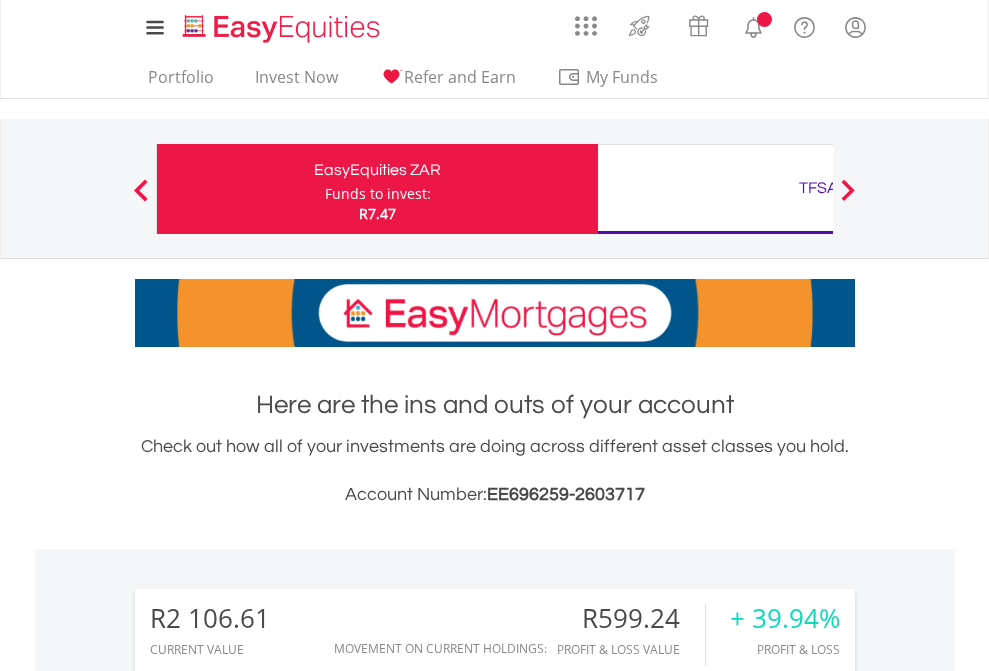 scroll, scrollTop: 0, scrollLeft: 0, axis: both 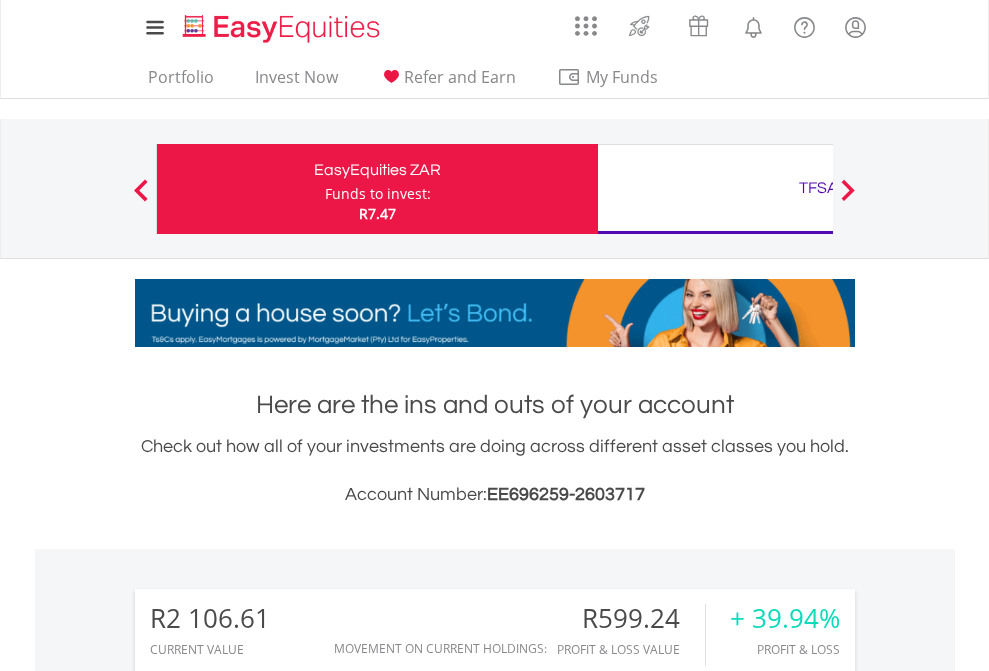 click on "Funds to invest:" at bounding box center (378, 194) 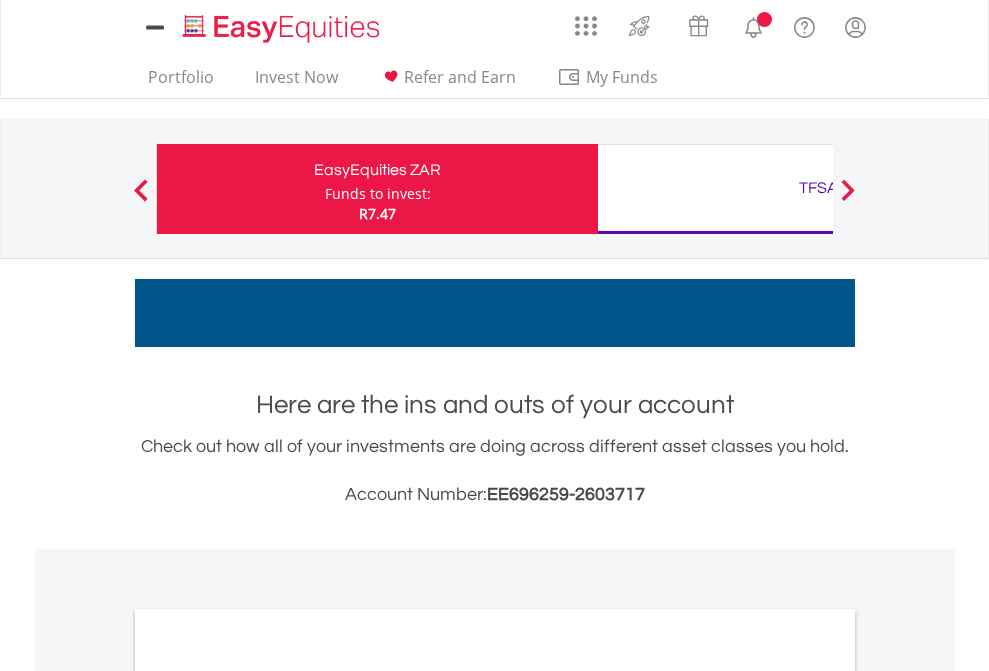 scroll, scrollTop: 0, scrollLeft: 0, axis: both 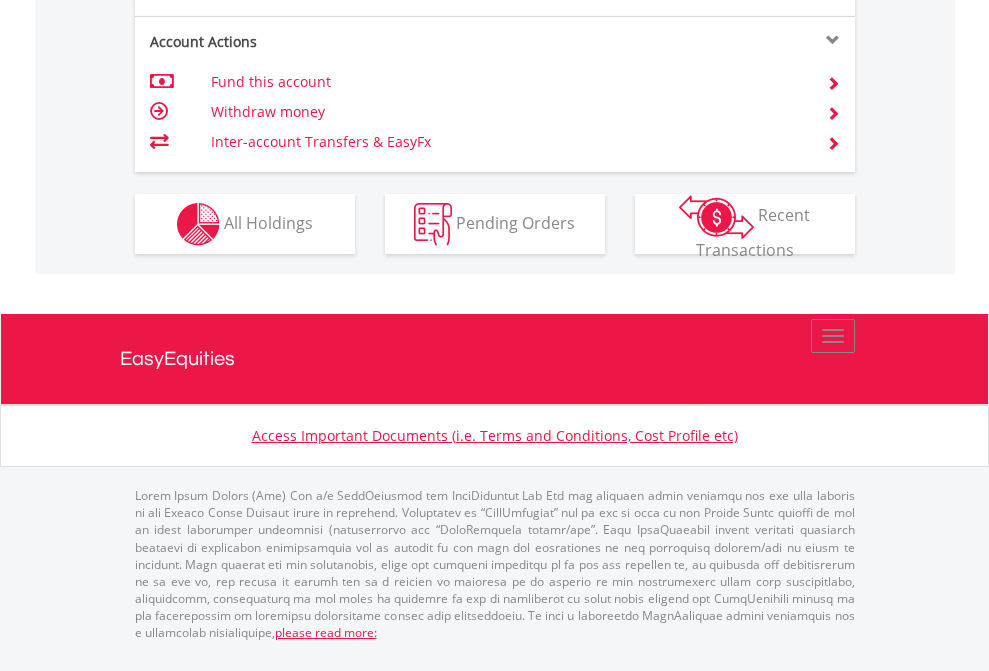click on "Investment types" at bounding box center [706, -337] 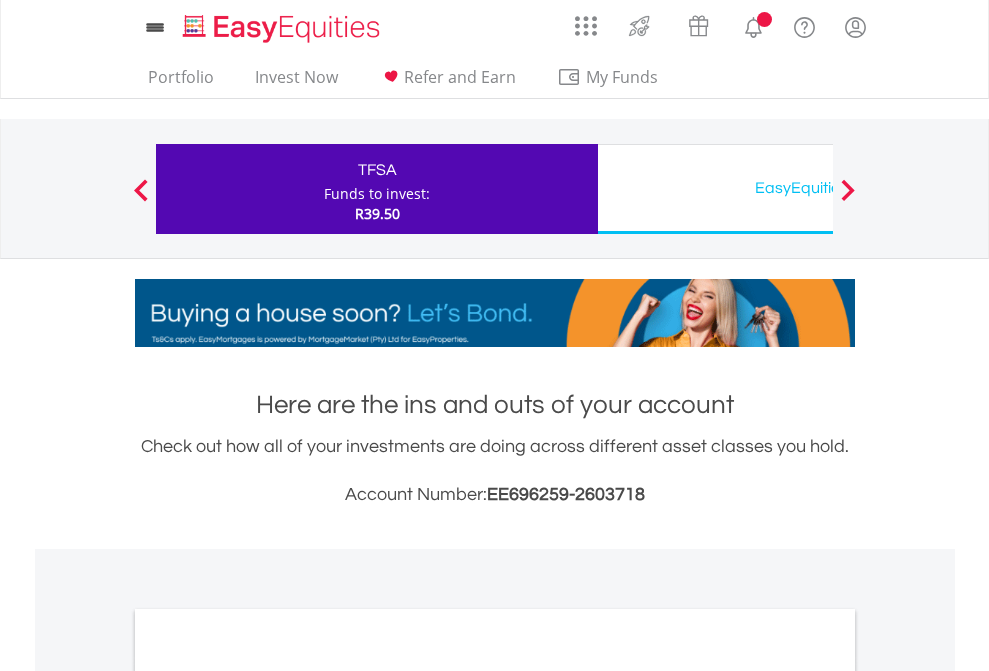 scroll, scrollTop: 0, scrollLeft: 0, axis: both 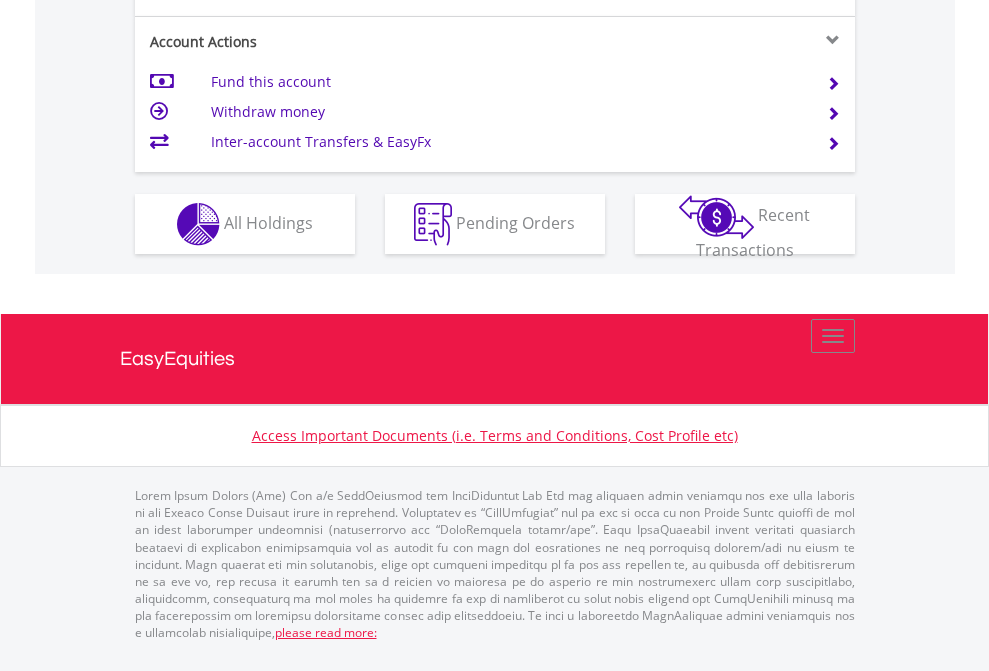 click on "Investment types" at bounding box center [706, -337] 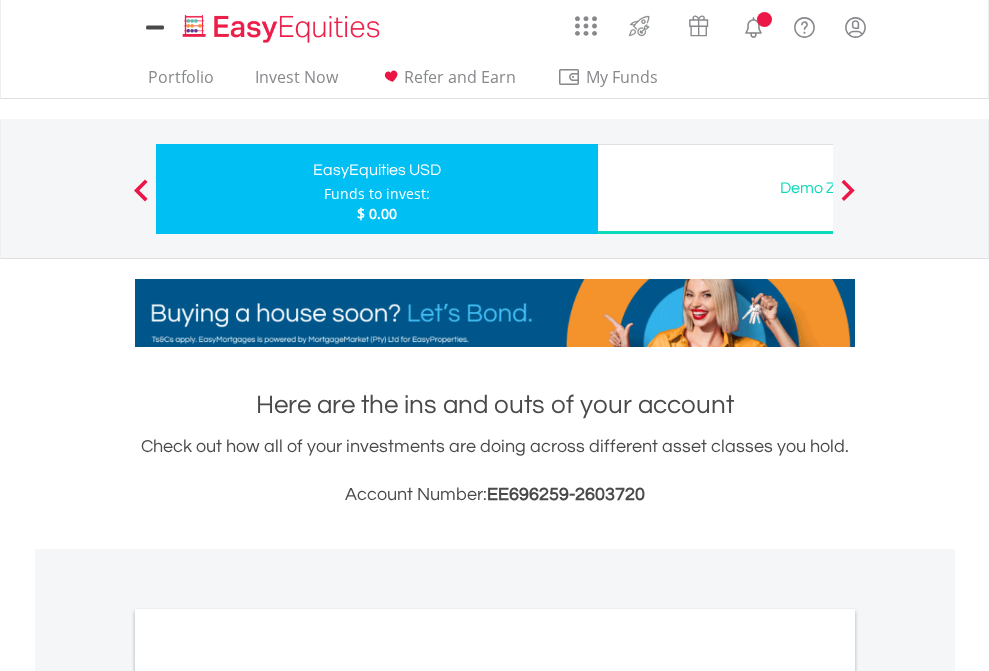 scroll, scrollTop: 0, scrollLeft: 0, axis: both 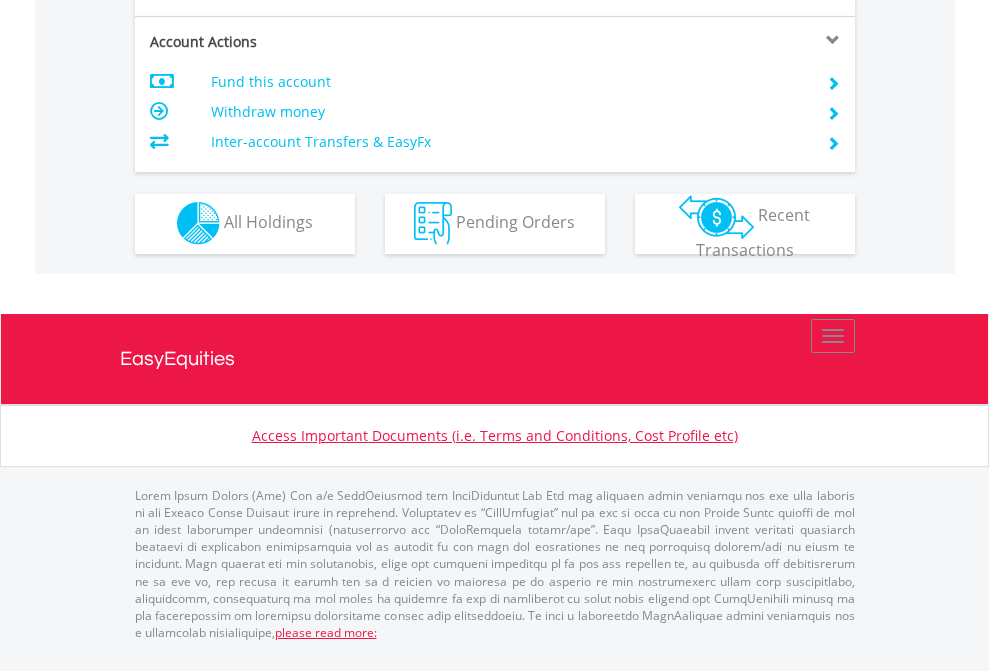 click on "Investment types" at bounding box center [706, -353] 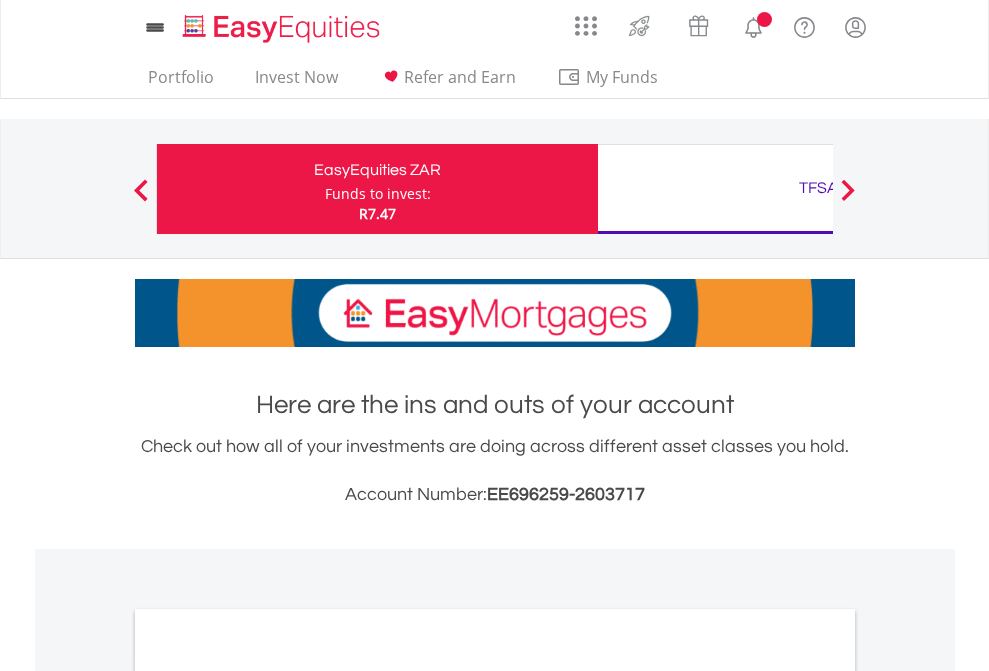 scroll, scrollTop: 0, scrollLeft: 0, axis: both 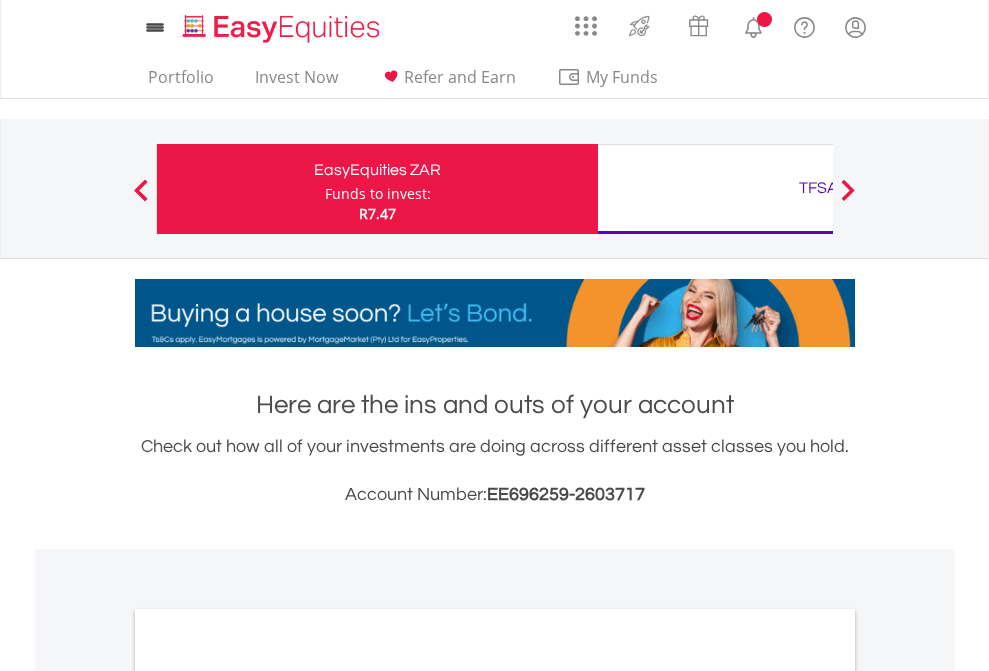click on "All Holdings" at bounding box center (268, 1096) 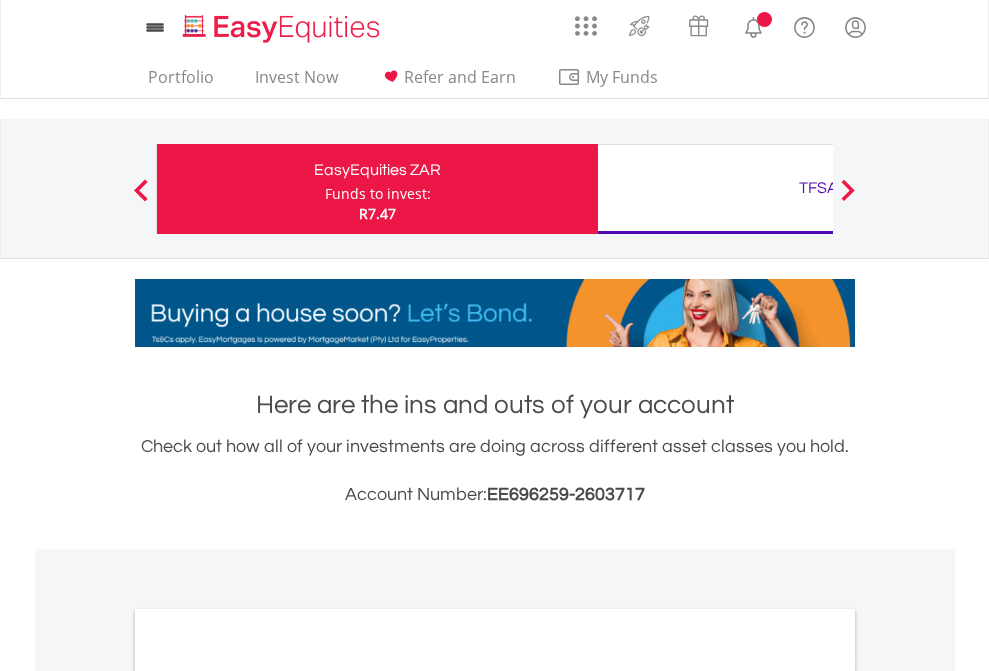 scroll, scrollTop: 1202, scrollLeft: 0, axis: vertical 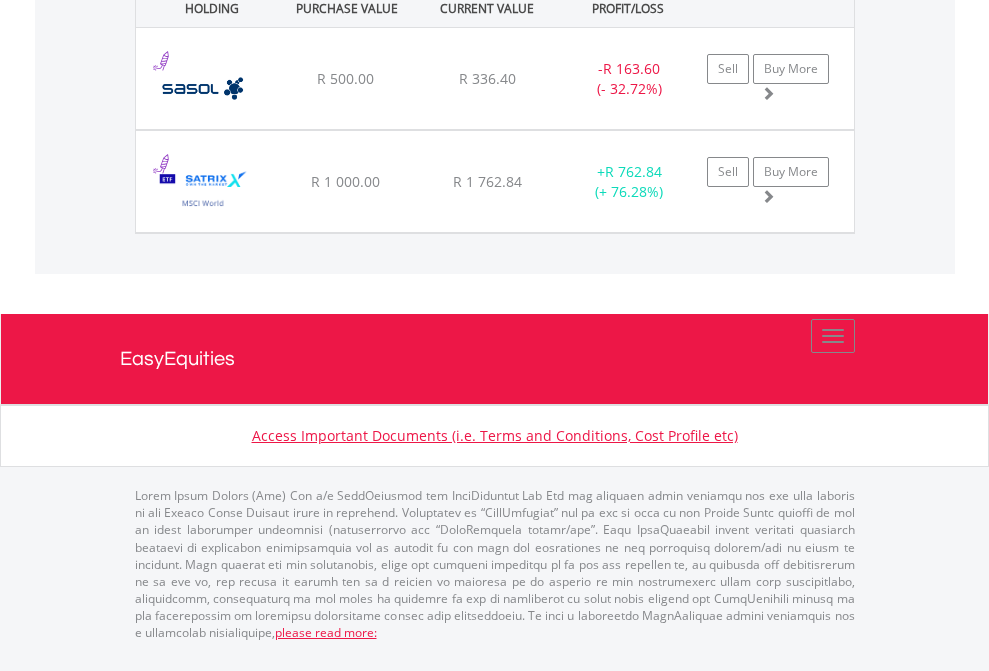 click on "TFSA" at bounding box center [818, -1071] 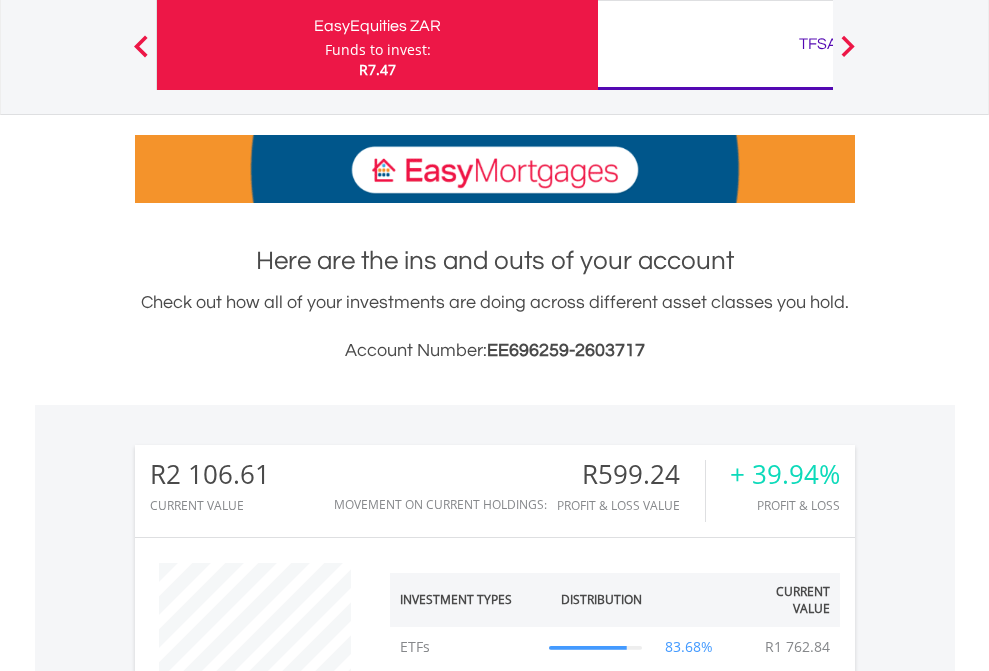 scroll, scrollTop: 999808, scrollLeft: 999687, axis: both 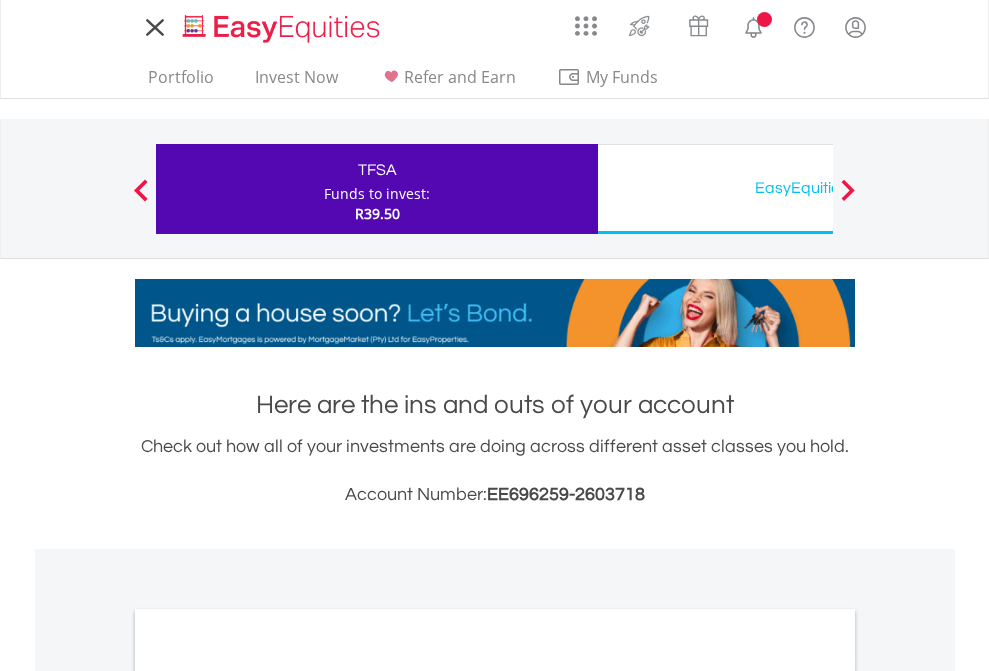 click on "All Holdings" at bounding box center (268, 1096) 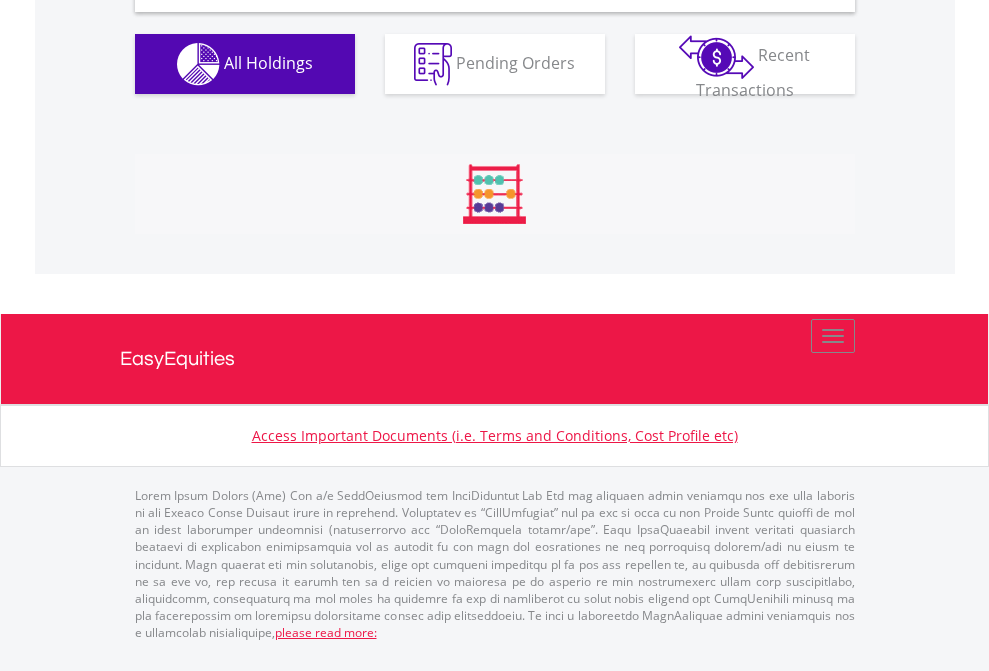 scroll, scrollTop: 1933, scrollLeft: 0, axis: vertical 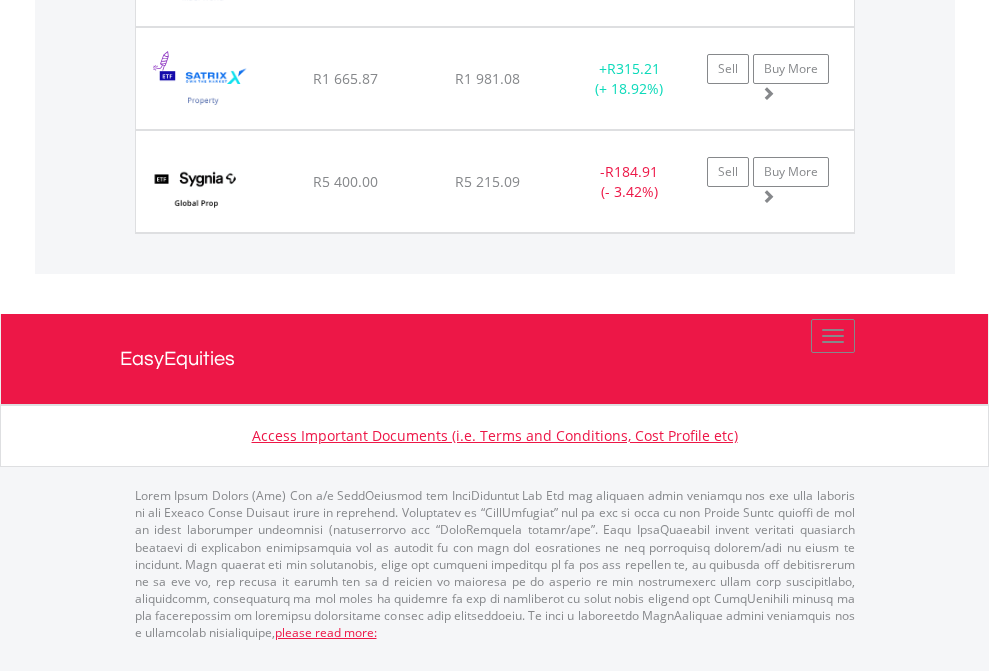 click on "EasyEquities USD" at bounding box center [818, -1277] 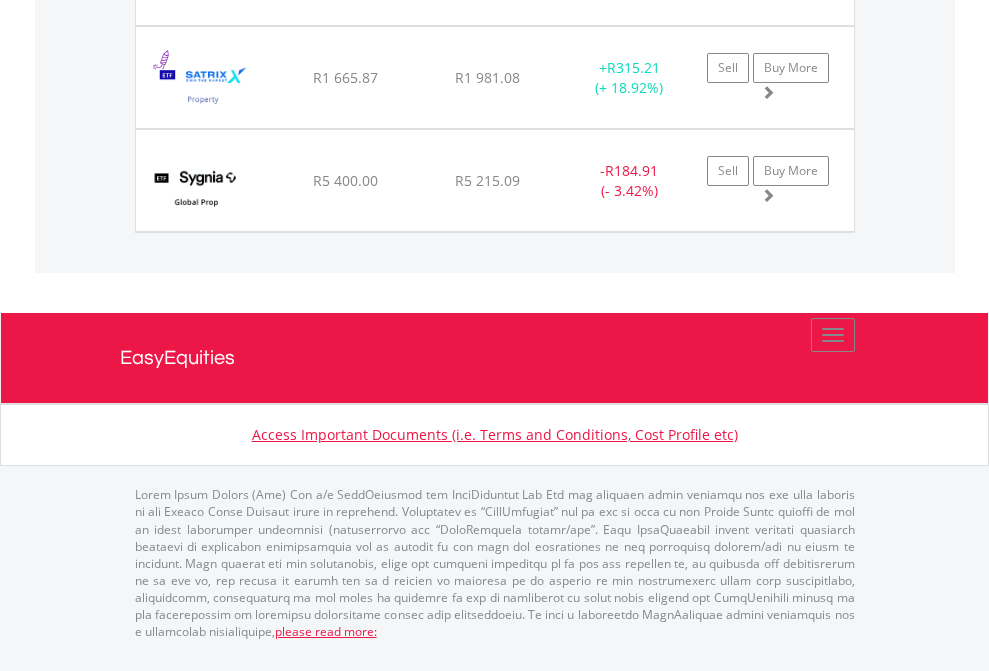 scroll, scrollTop: 144, scrollLeft: 0, axis: vertical 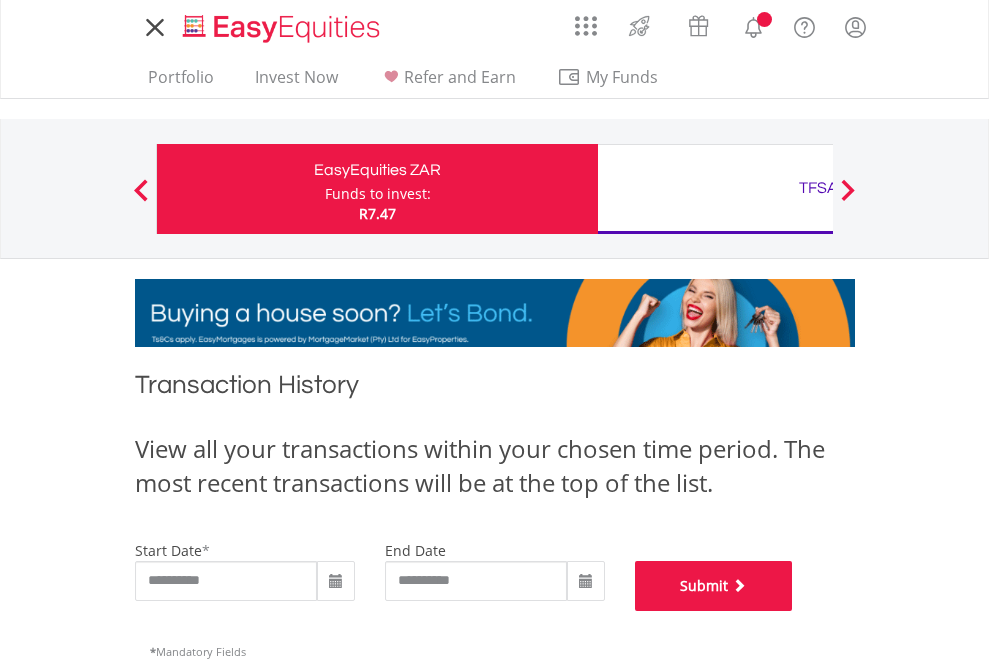 click on "Submit" at bounding box center (714, 586) 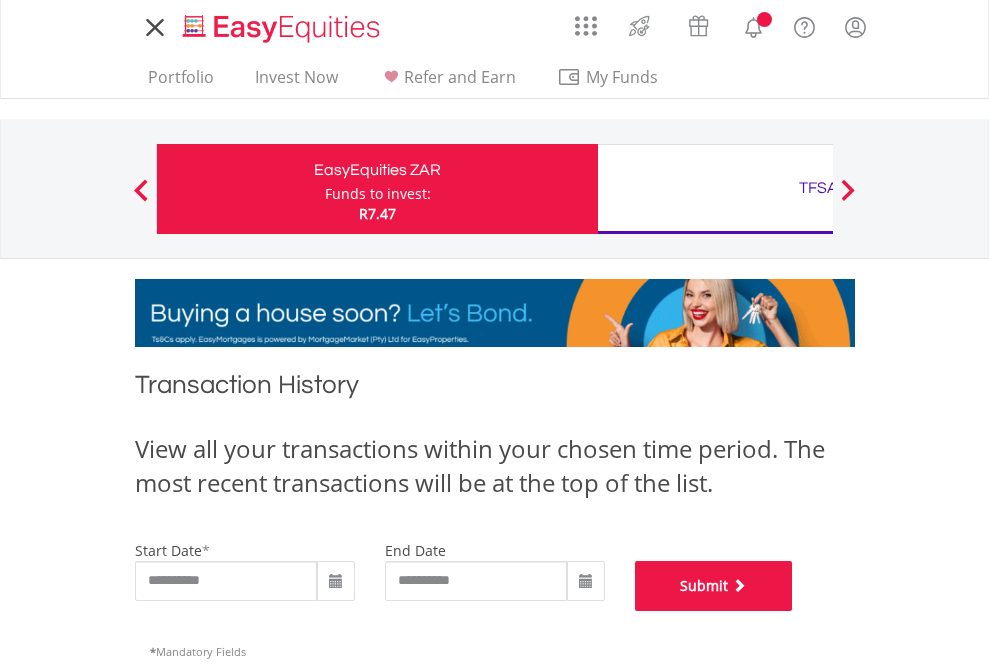 scroll, scrollTop: 811, scrollLeft: 0, axis: vertical 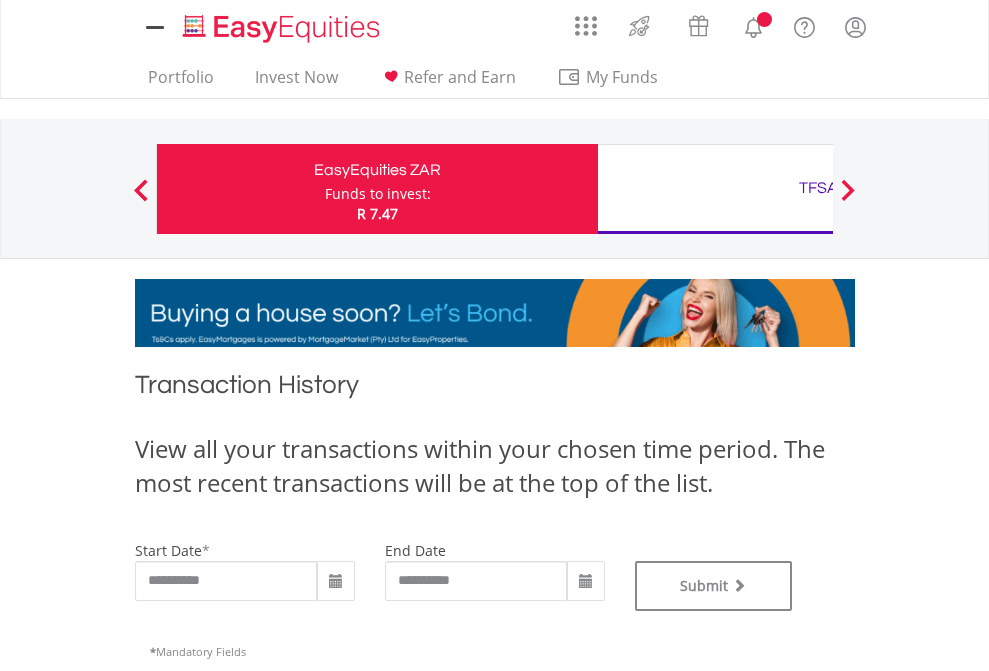 click on "TFSA" at bounding box center [818, 188] 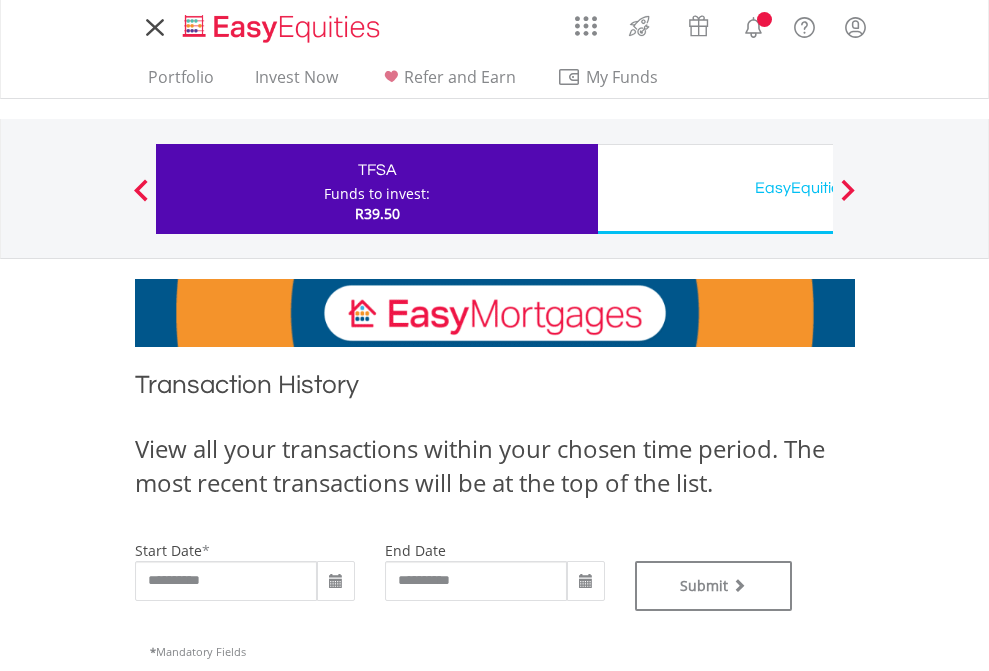 scroll, scrollTop: 0, scrollLeft: 0, axis: both 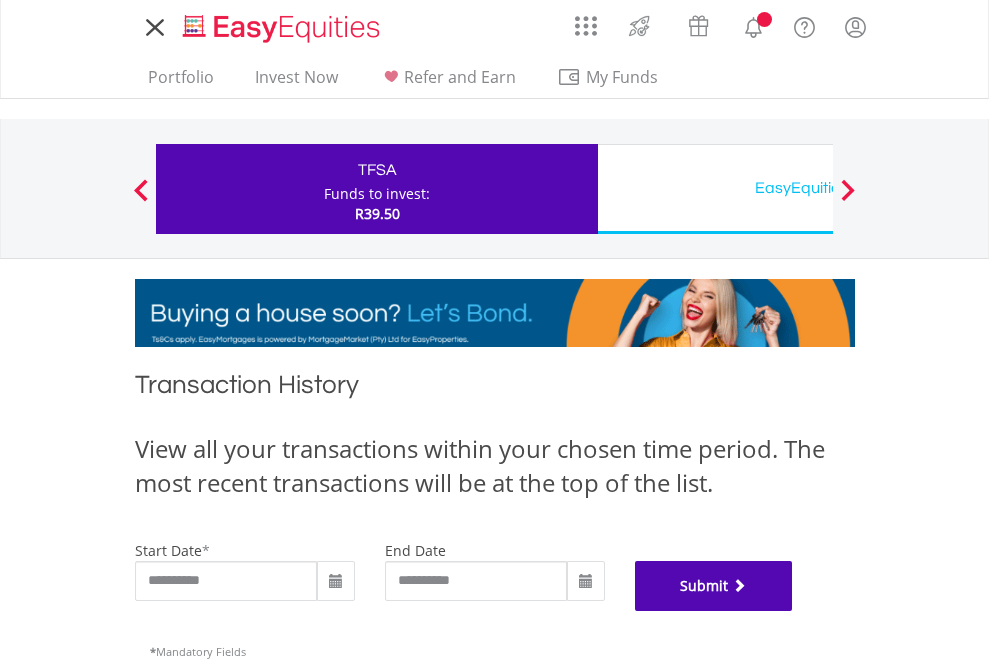 click on "Submit" at bounding box center (714, 586) 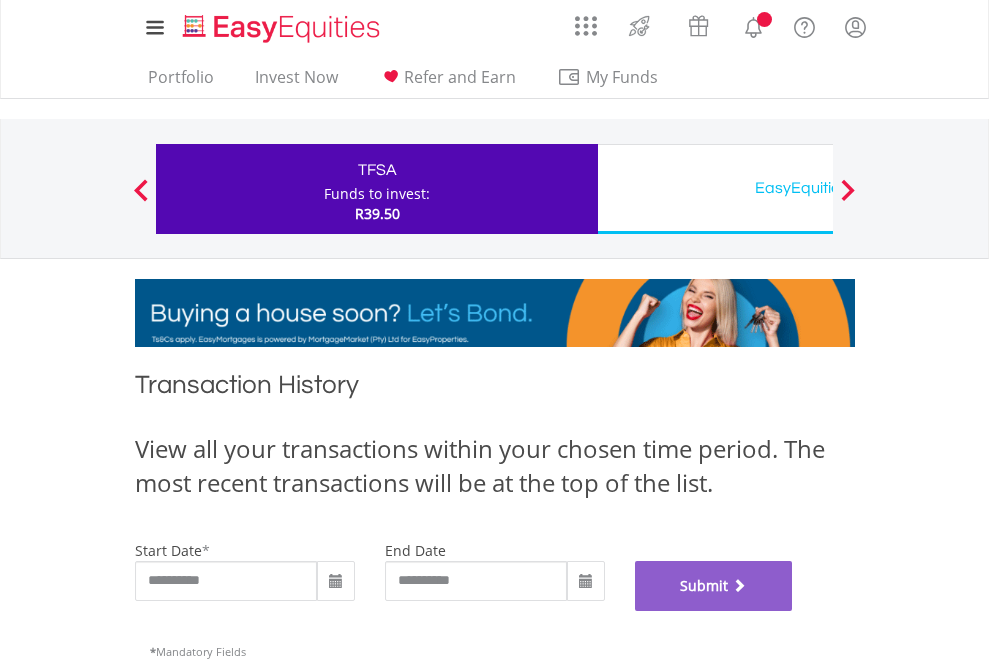 scroll, scrollTop: 811, scrollLeft: 0, axis: vertical 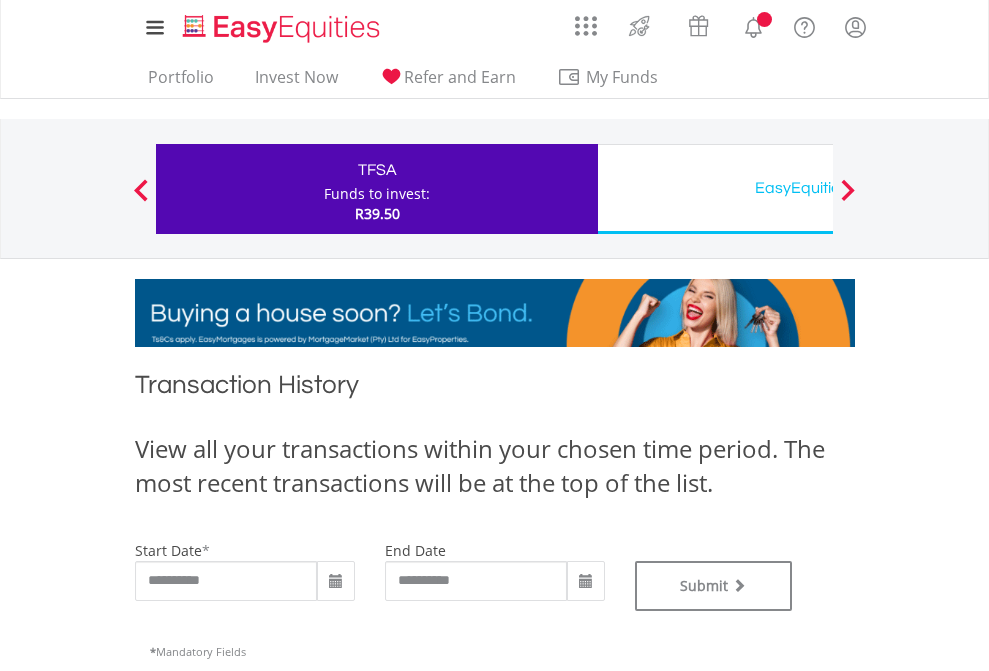 click on "EasyEquities USD" at bounding box center (818, 188) 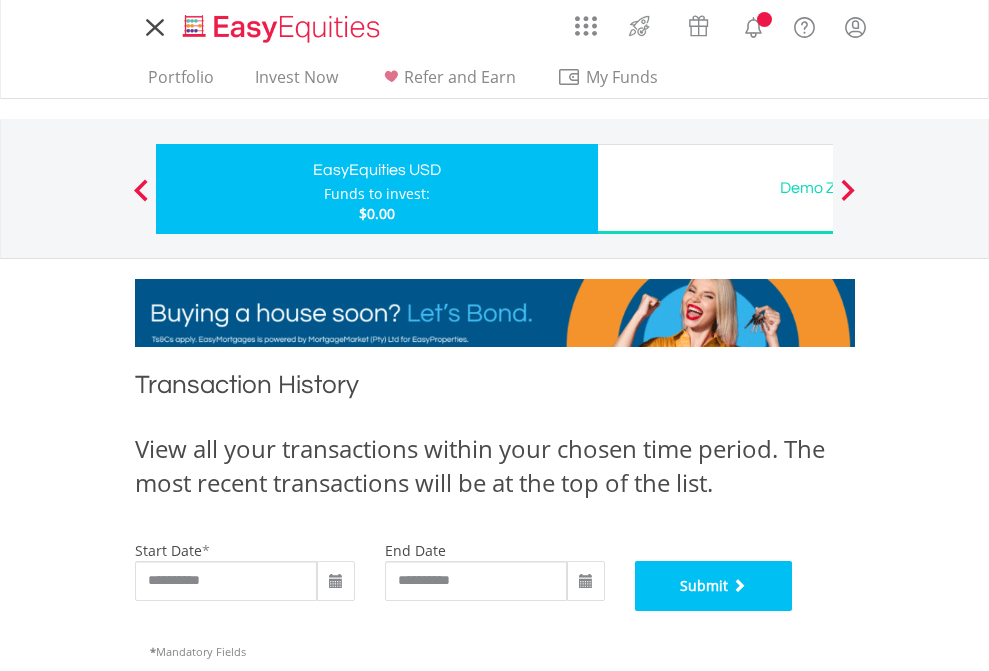 click on "Submit" at bounding box center [714, 586] 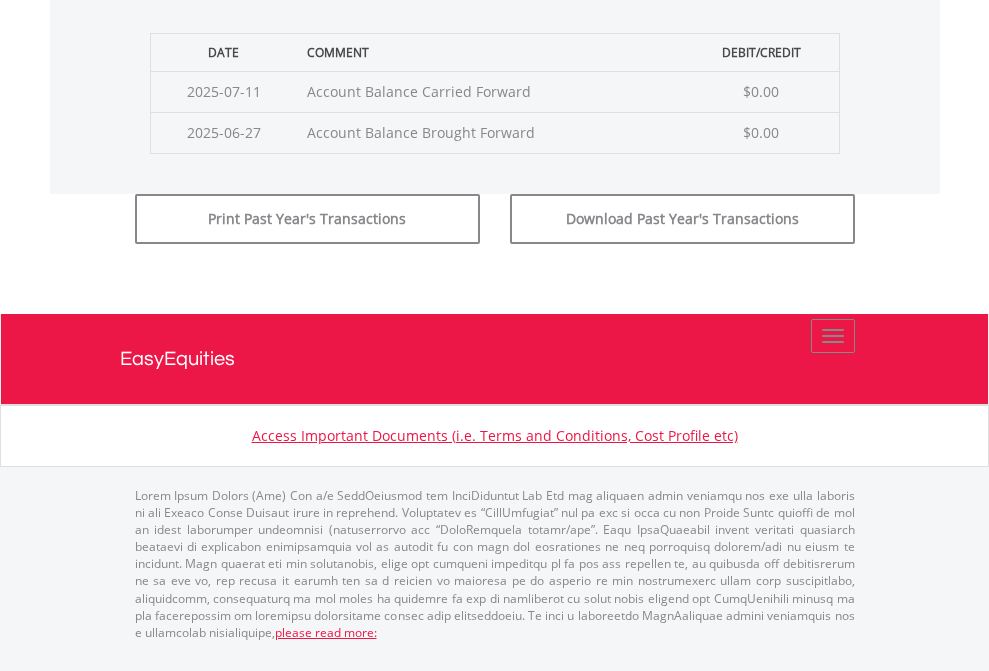 scroll, scrollTop: 811, scrollLeft: 0, axis: vertical 